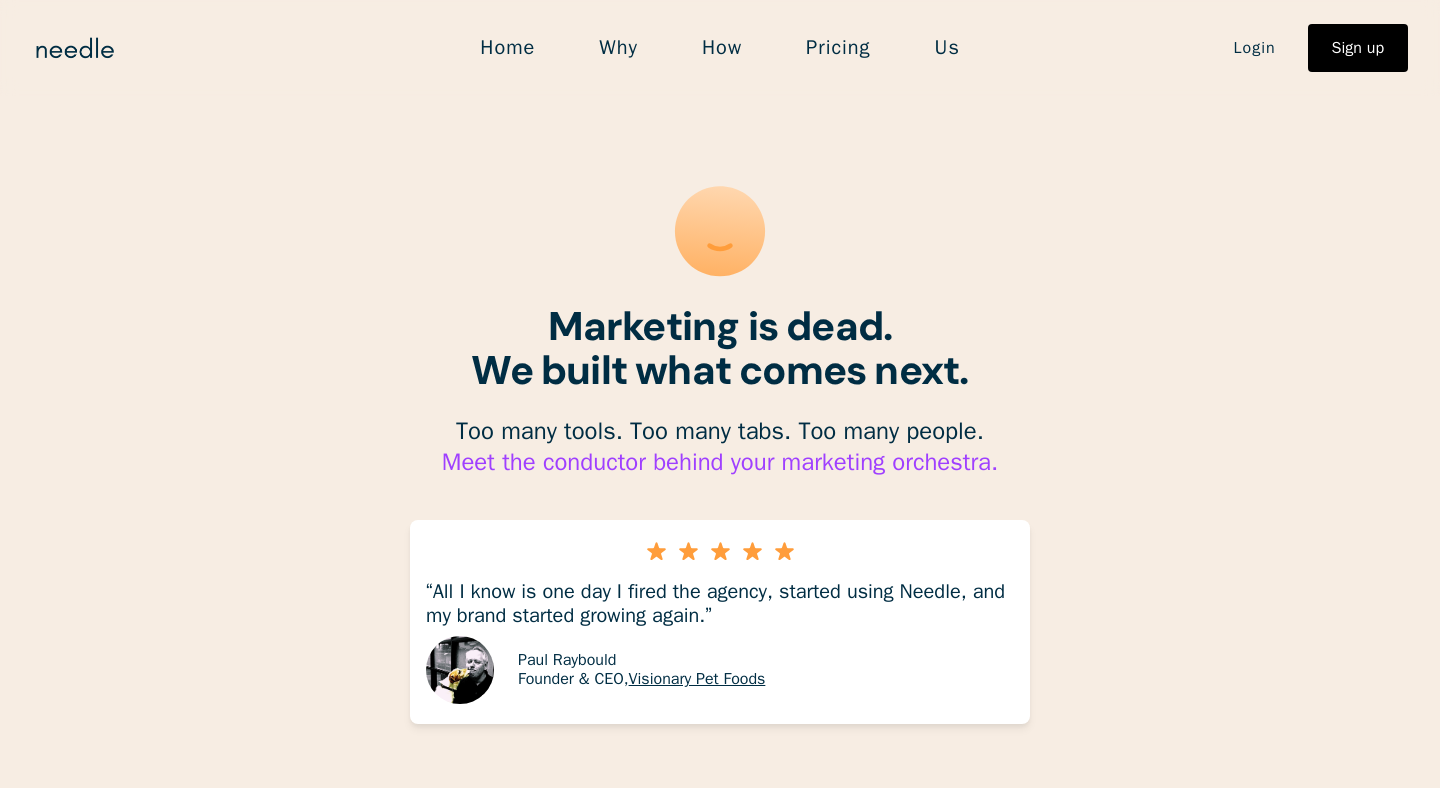 scroll, scrollTop: 0, scrollLeft: 0, axis: both 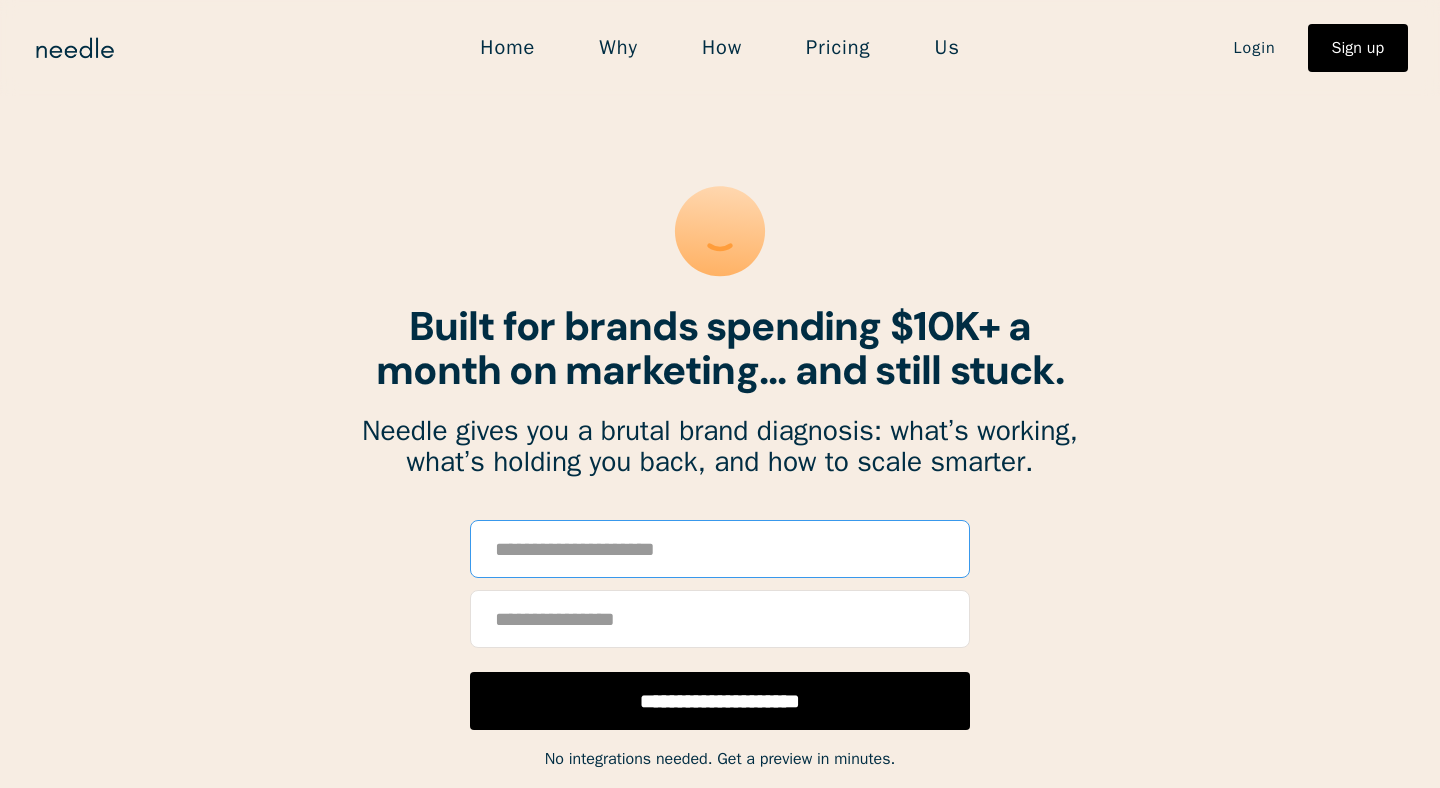 paste on "**********" 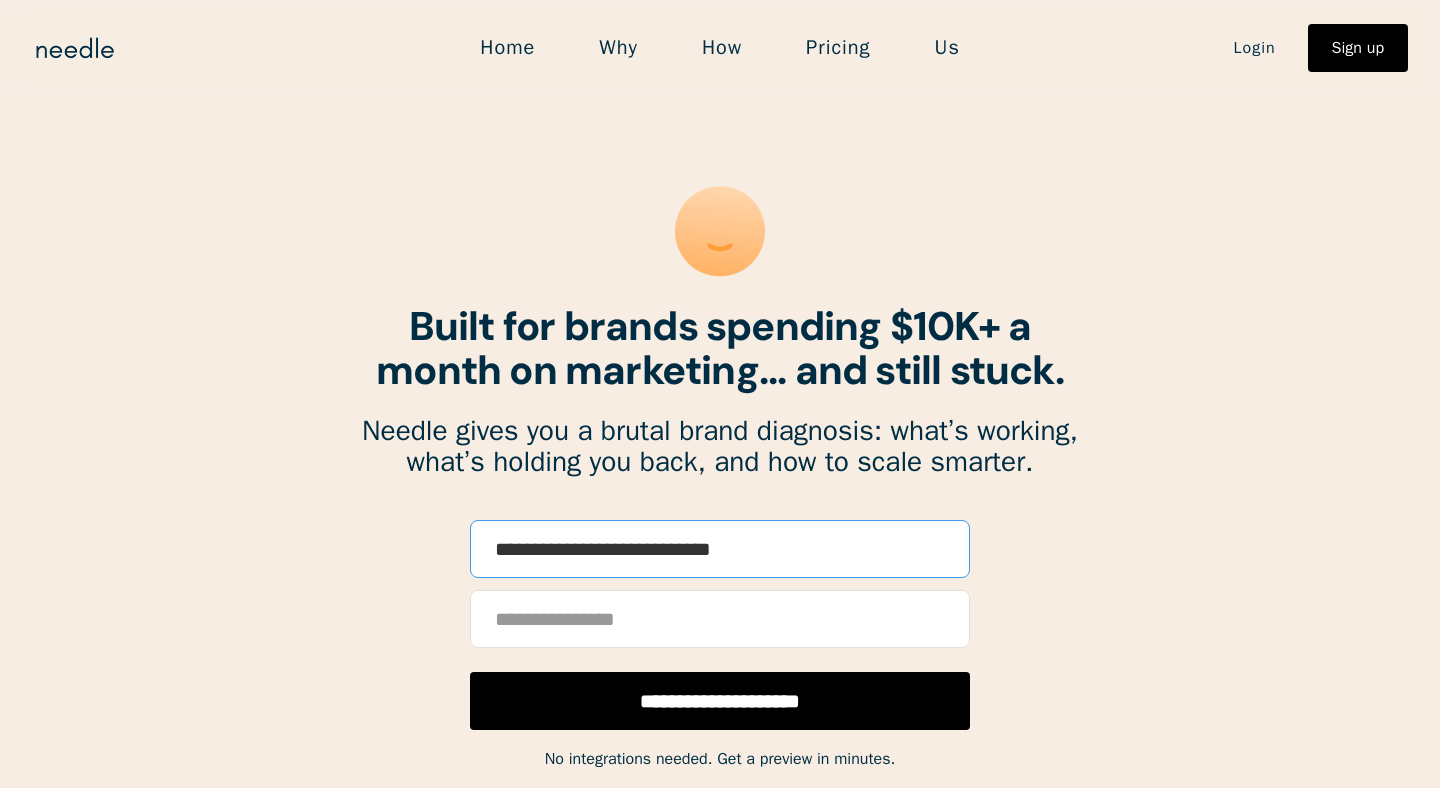 type on "**********" 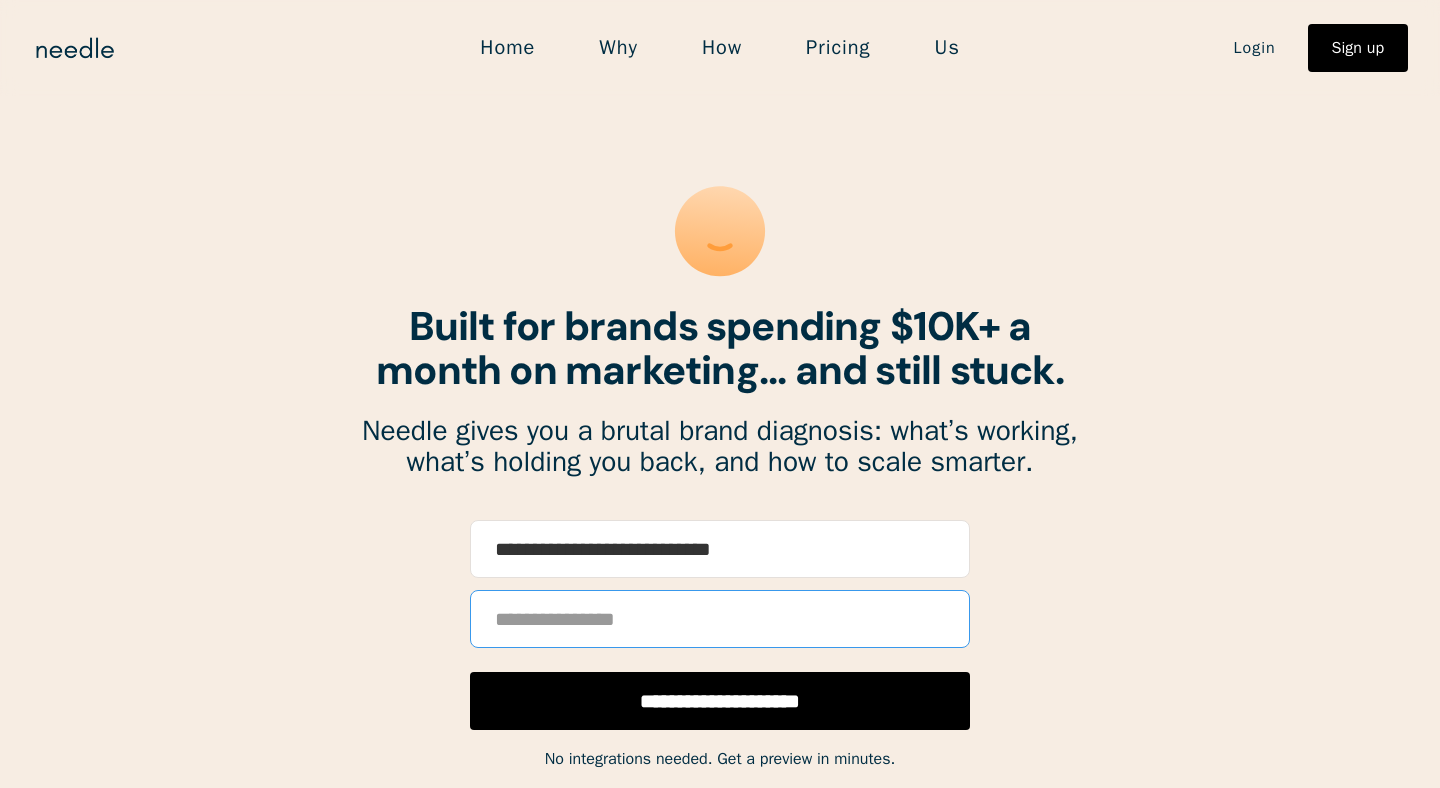 click at bounding box center (720, 619) 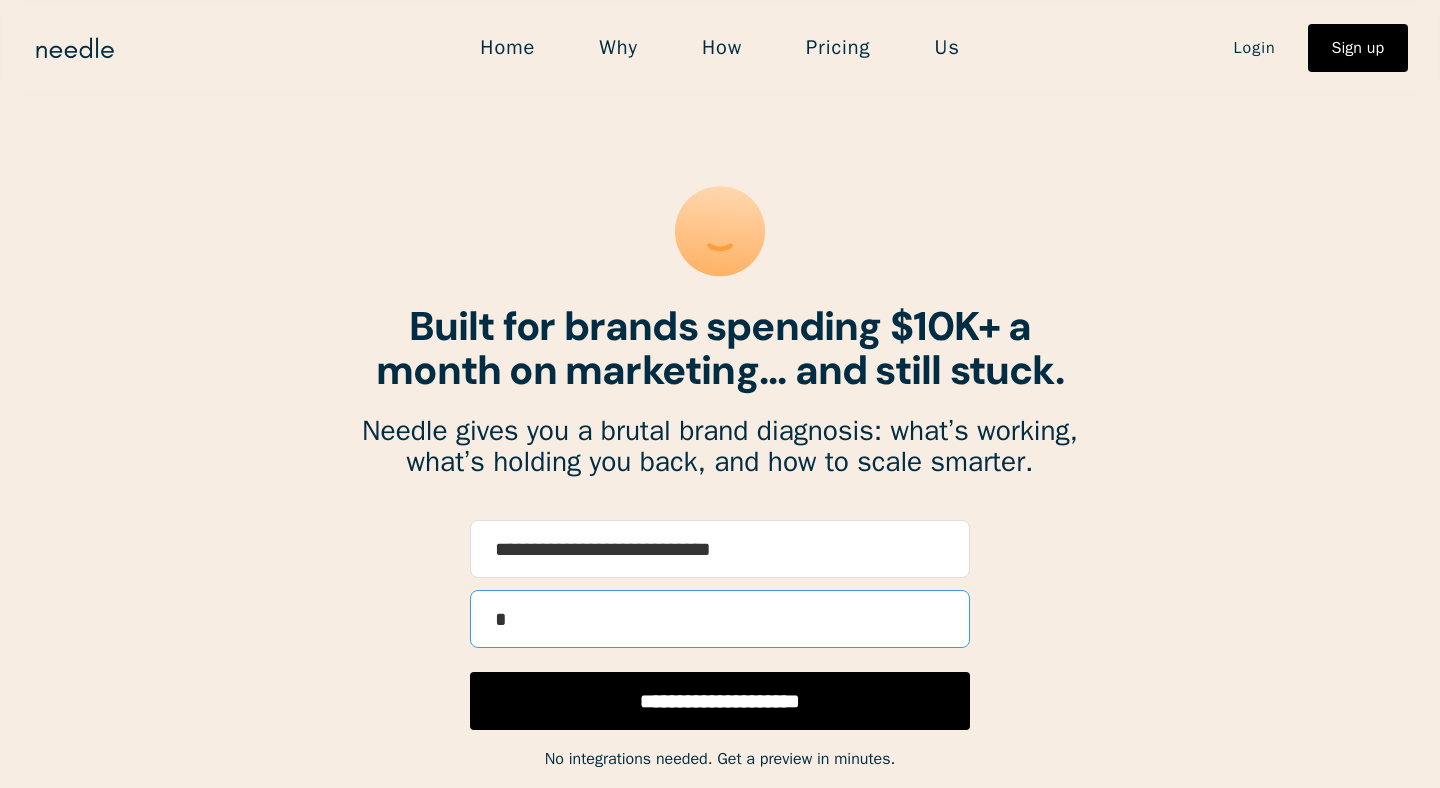 type on "**********" 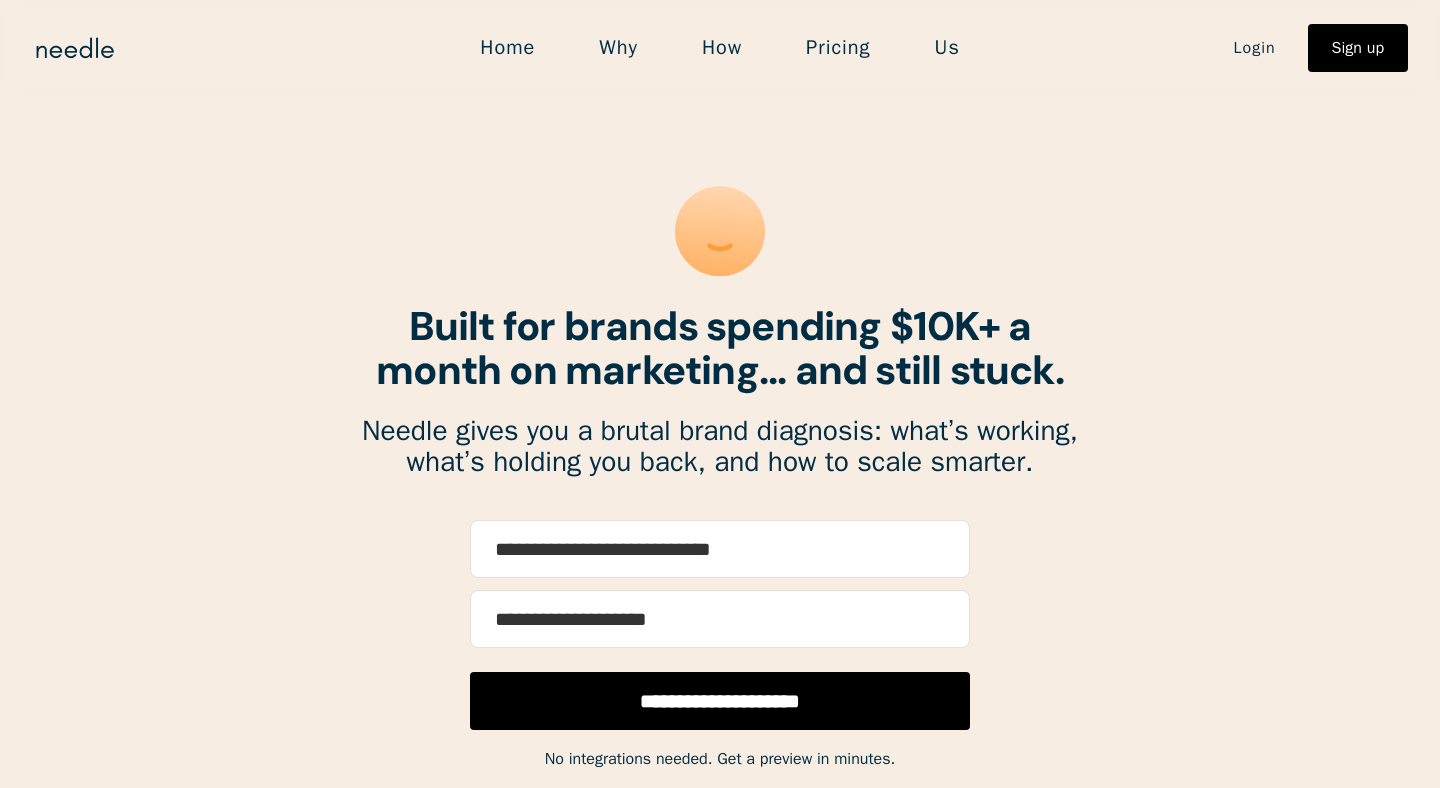 click on "**********" at bounding box center (720, 701) 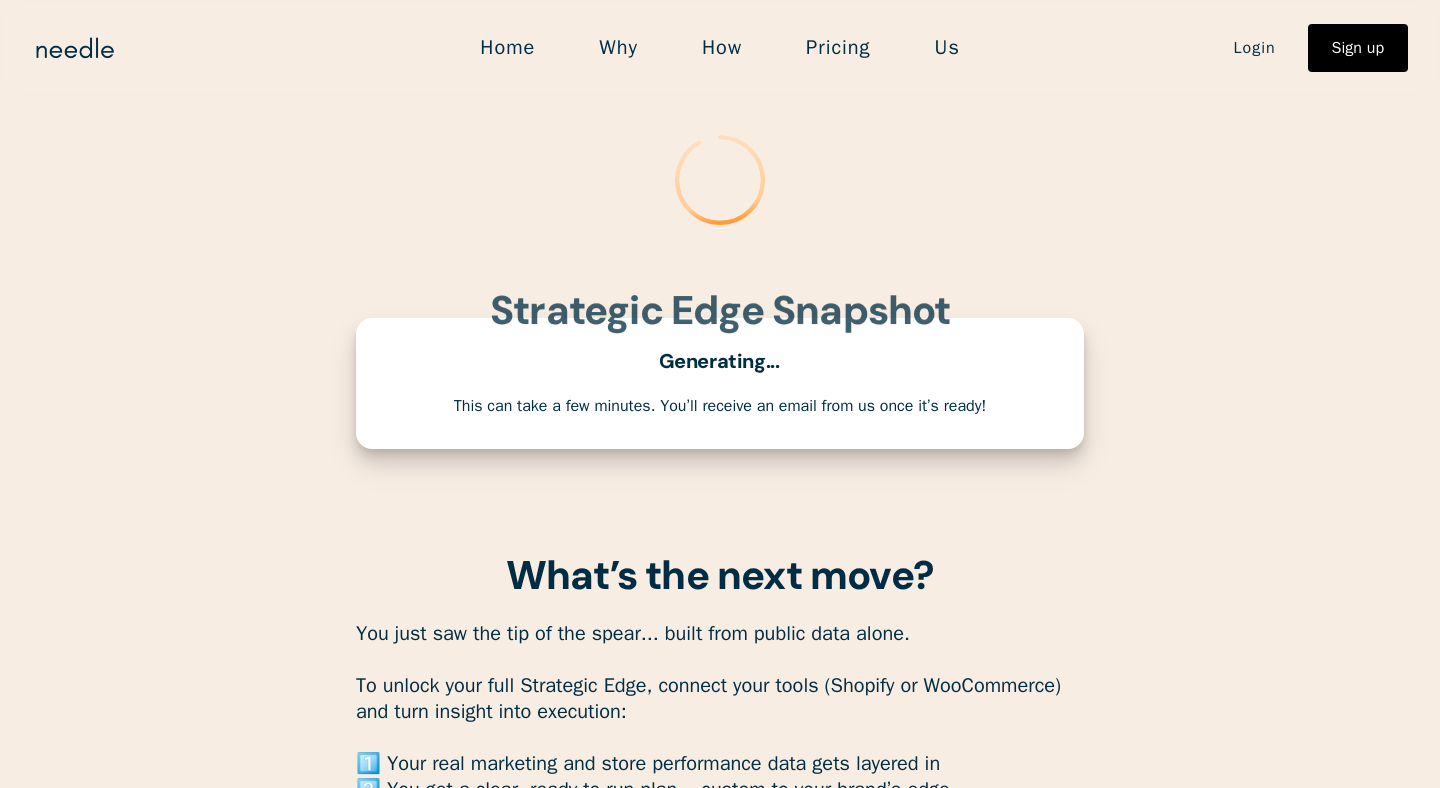 scroll, scrollTop: 0, scrollLeft: 0, axis: both 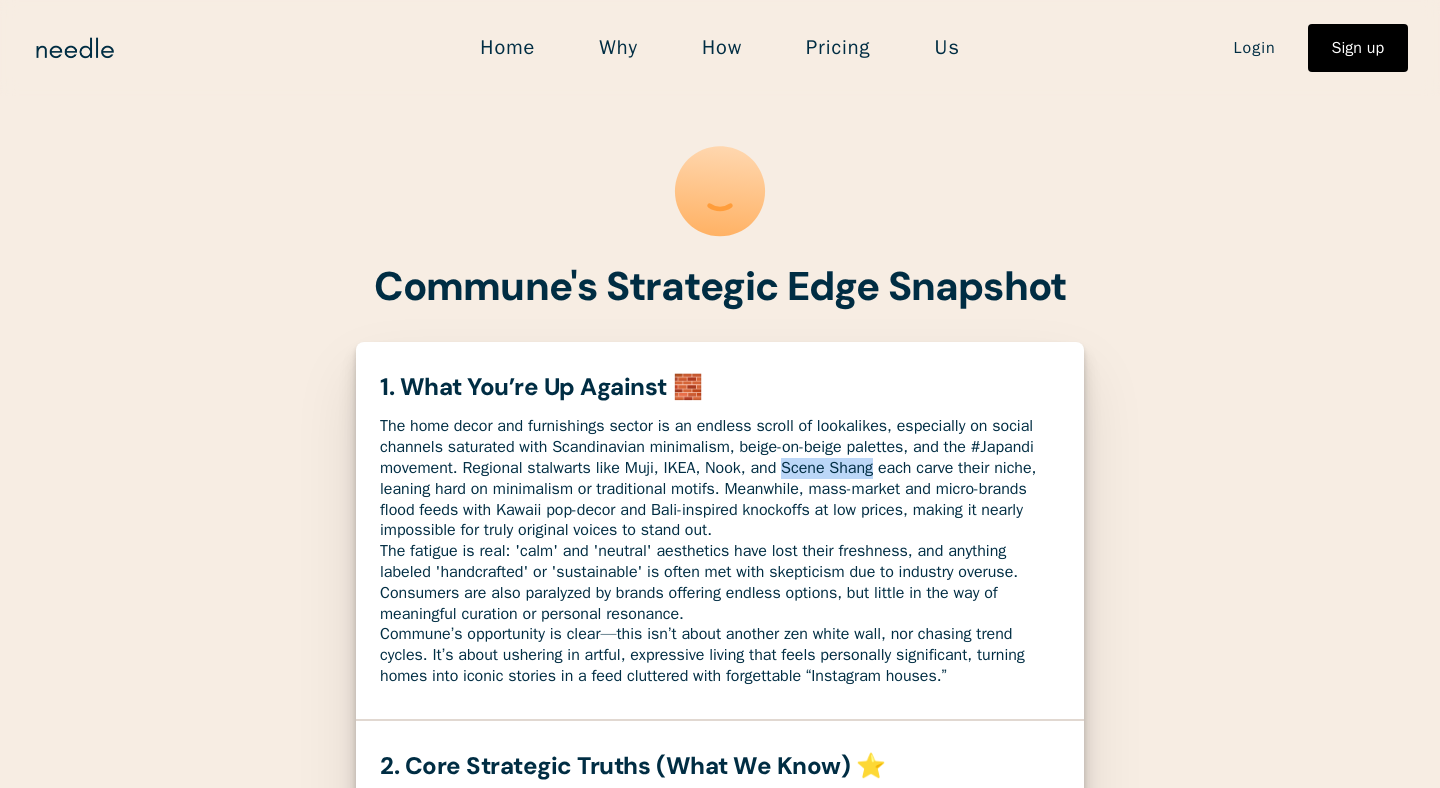drag, startPoint x: 790, startPoint y: 471, endPoint x: 881, endPoint y: 471, distance: 91 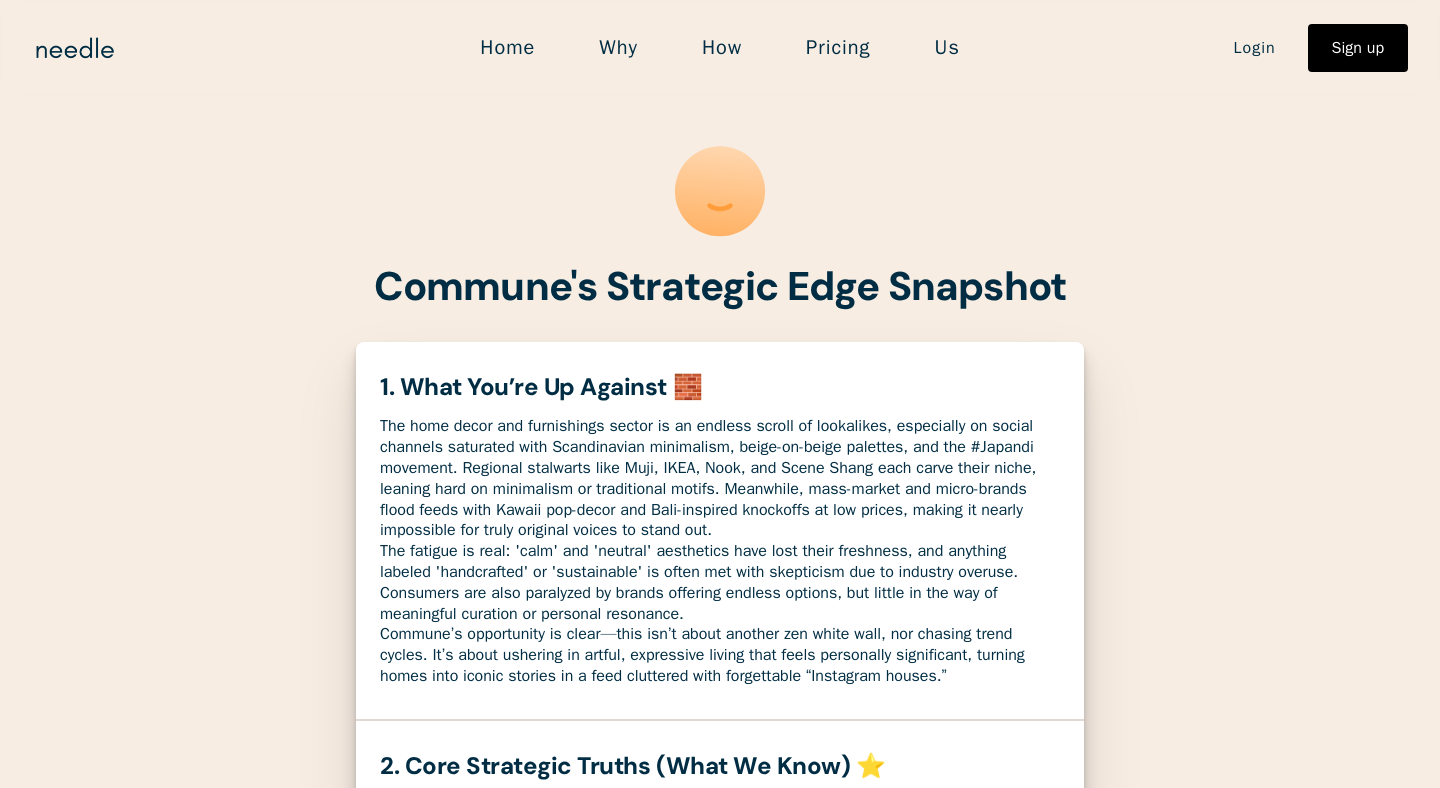 click on "Commune's Strategic Edge Snapshot Generating... This can take a few minutes. You’ll receive an email from us once it’s ready! We’re still training for your category. Our AI hasn’t fully mapped your space yet. If you’d like us to generate your Strategic Edge manually, email us at [EMAIL]. 1. What You’re Up Against 🧱 The home decor and furnishings sector is an endless scroll of lookalikes, especially on social channels saturated with Scandinavian minimalism, beige-on-beige palettes, and the #Japandi movement. Regional stalwarts like Muji, IKEA, Nook, and Scene Shang each carve their niche, leaning hard on minimalism or traditional motifs. Meanwhile, mass-market and micro-brands flood feeds with Kawaii pop-decor and Bali-inspired knockoffs at low prices, making it nearly impossible for truly original voices to stand out.  2. Core Strategic Truths (What We Know) ⭐️ ✅ What the Brand Already Has:
Distribution footprint spanning Southeast Asia and international markets. Pillar Stage" at bounding box center [720, 2003] 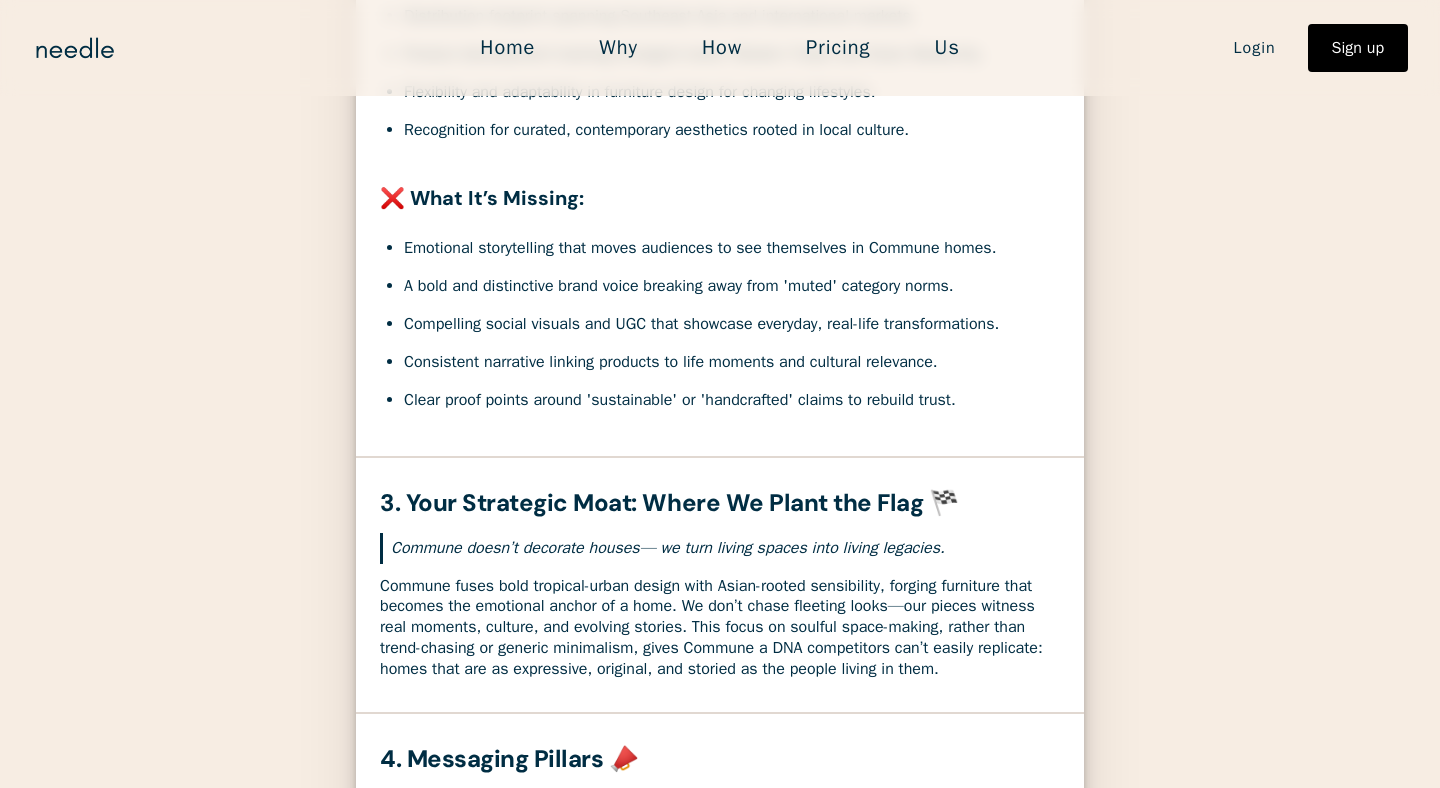 scroll, scrollTop: 0, scrollLeft: 0, axis: both 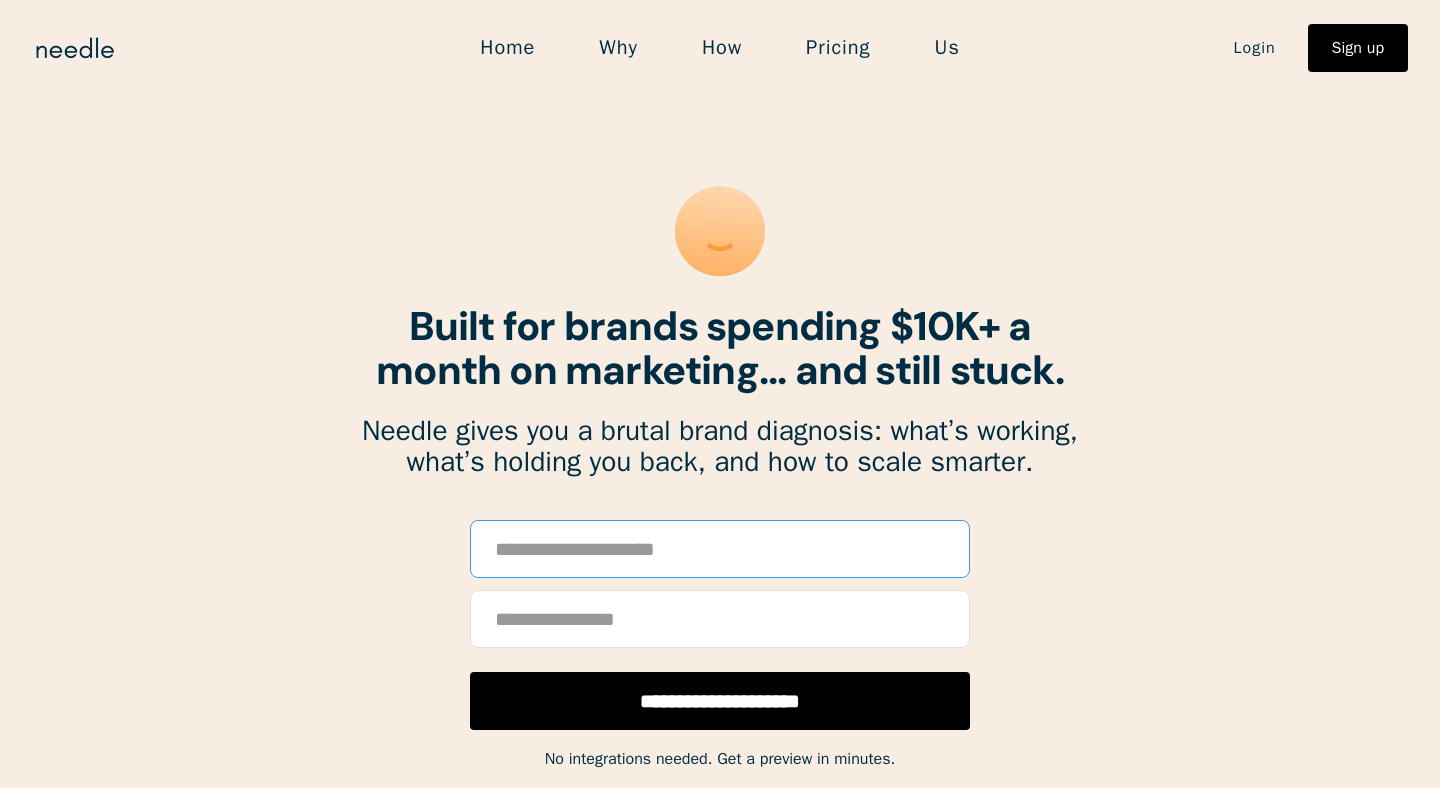 paste on "**********" 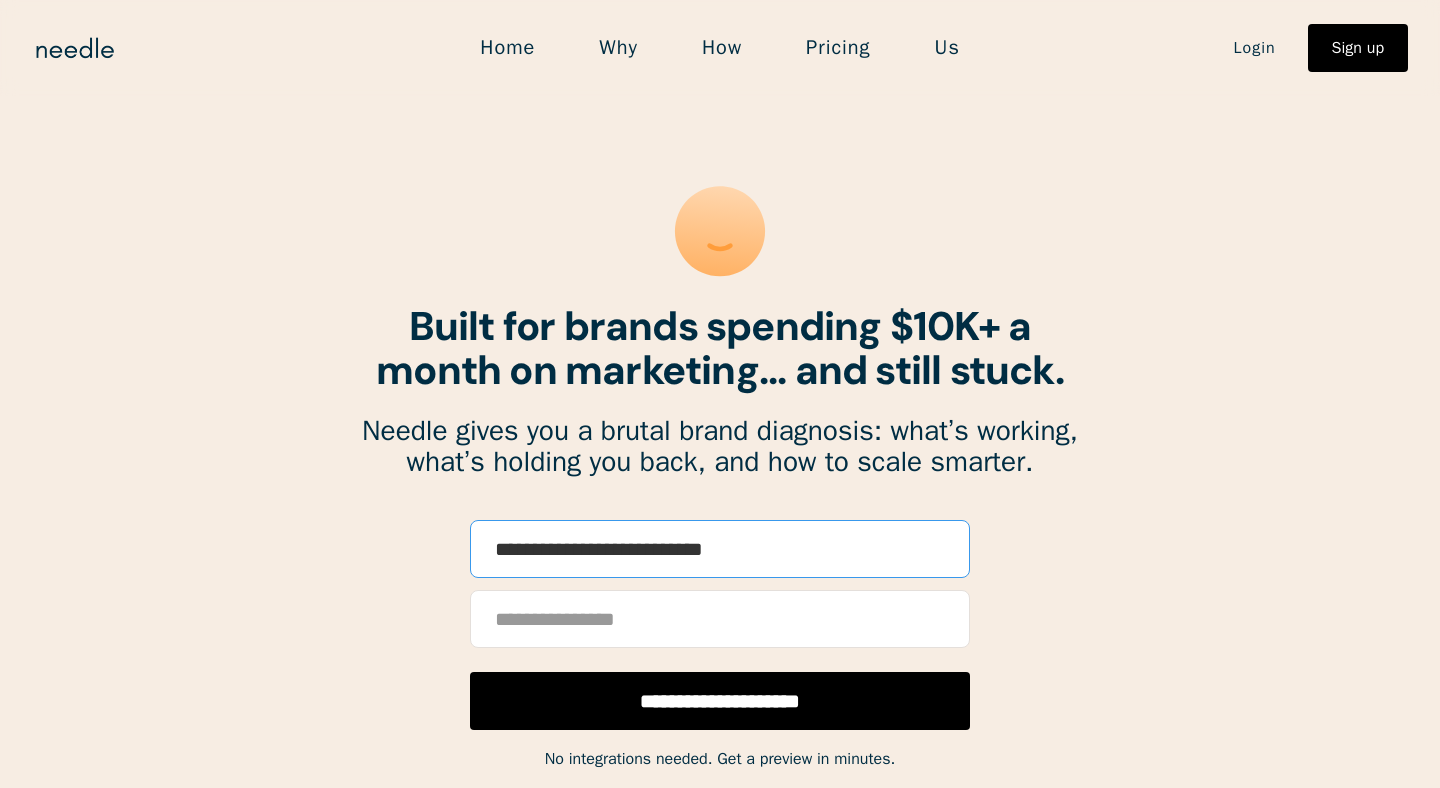 type on "**********" 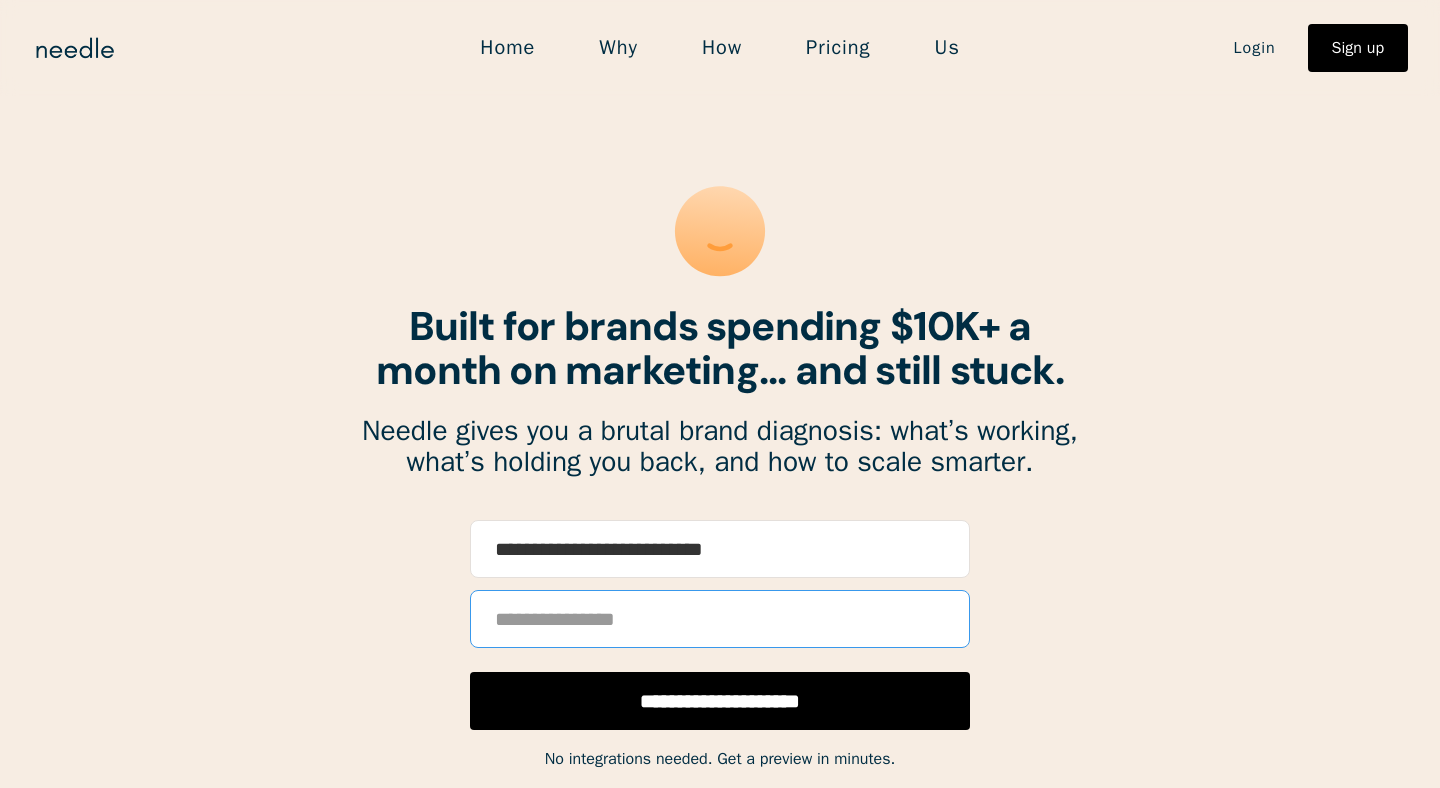 click at bounding box center (720, 619) 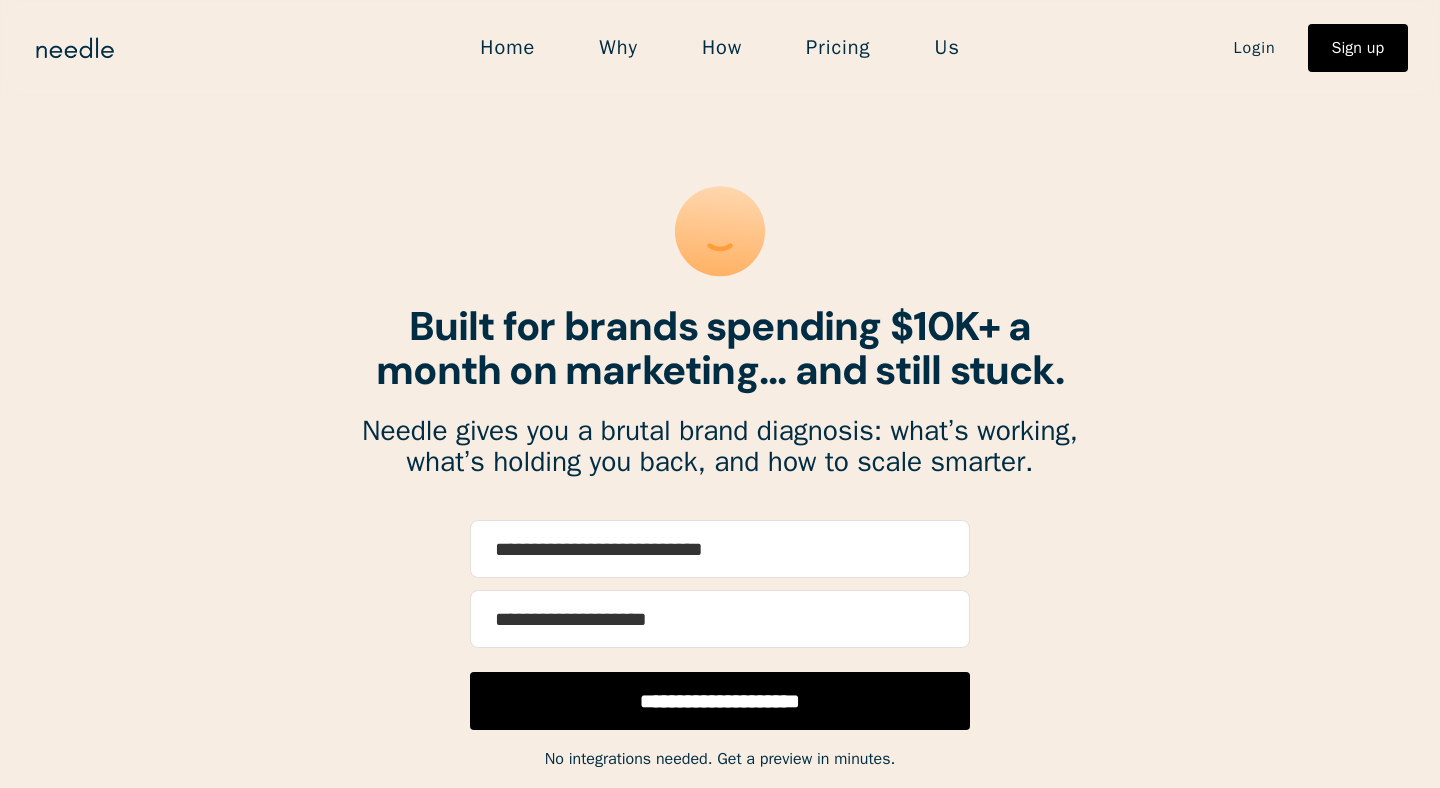 click on "**********" at bounding box center (720, 701) 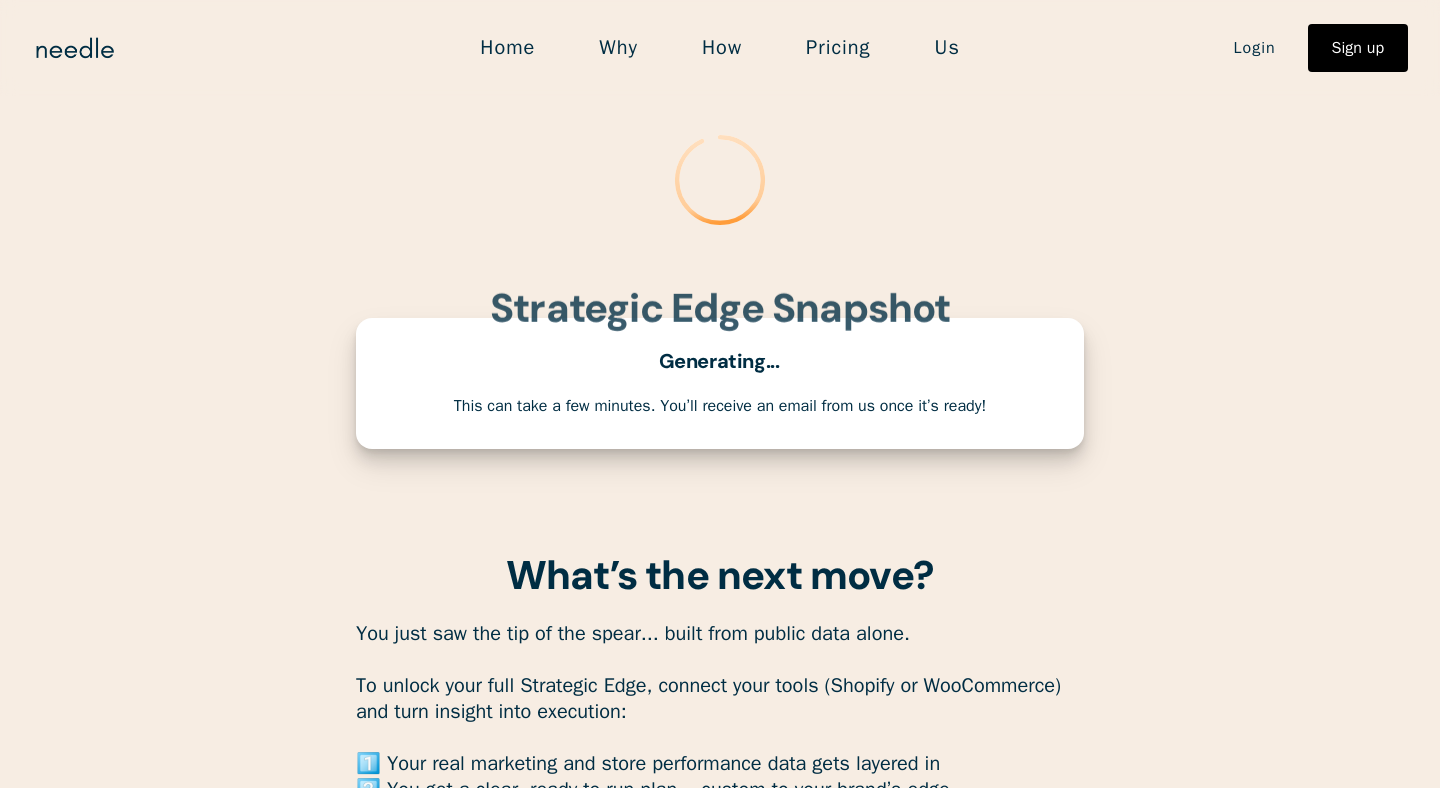scroll, scrollTop: 0, scrollLeft: 0, axis: both 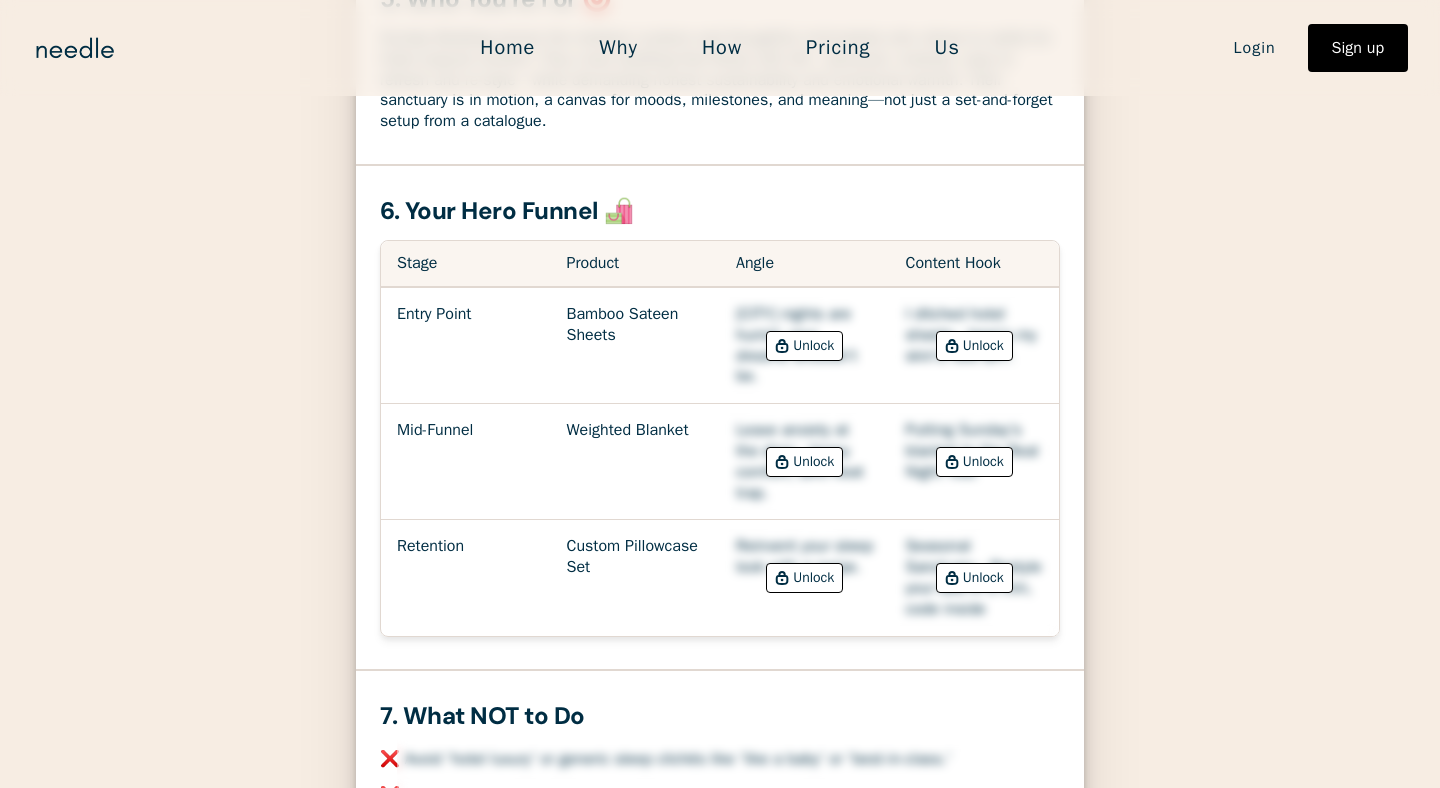 click on "Unlock" at bounding box center (813, 346) 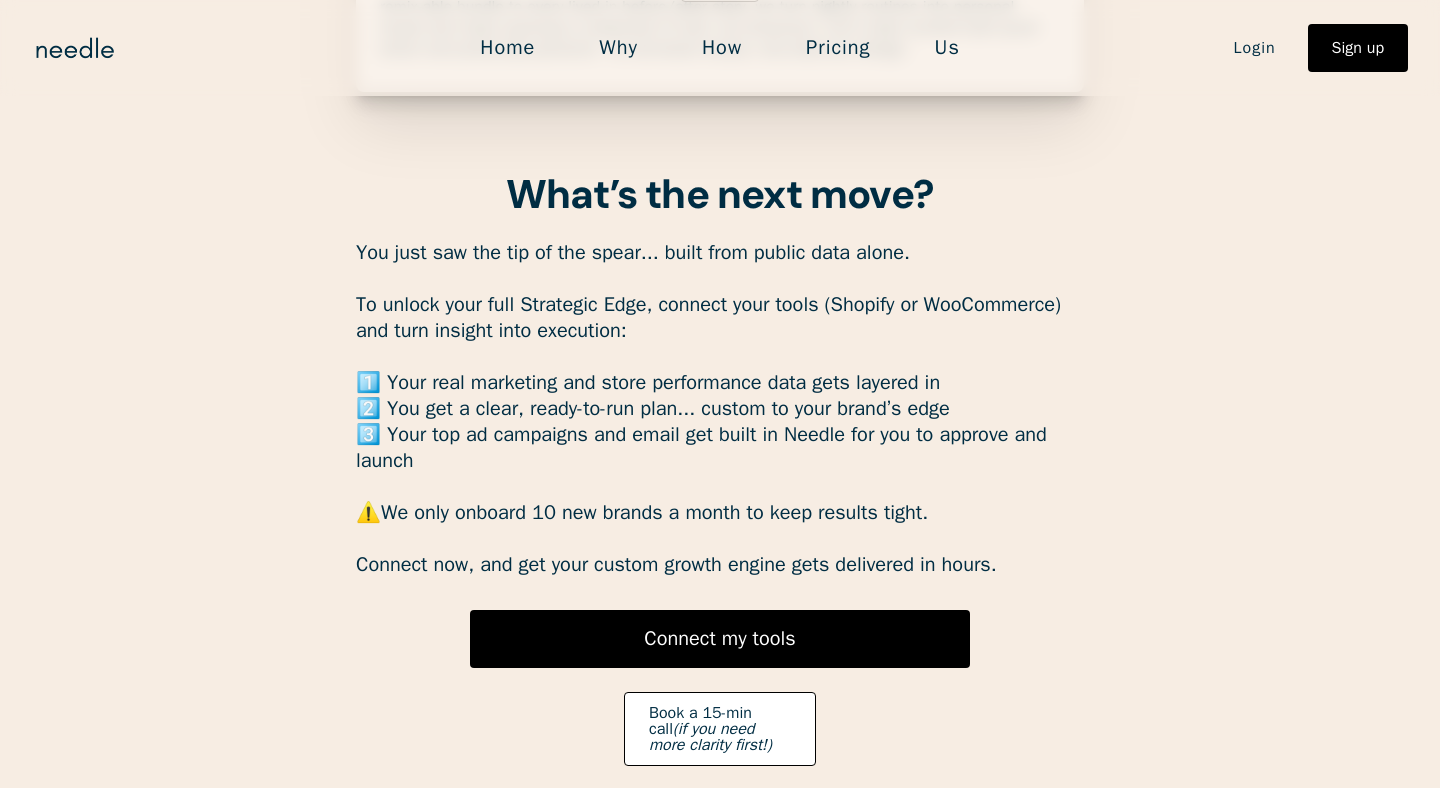 scroll, scrollTop: 4495, scrollLeft: 0, axis: vertical 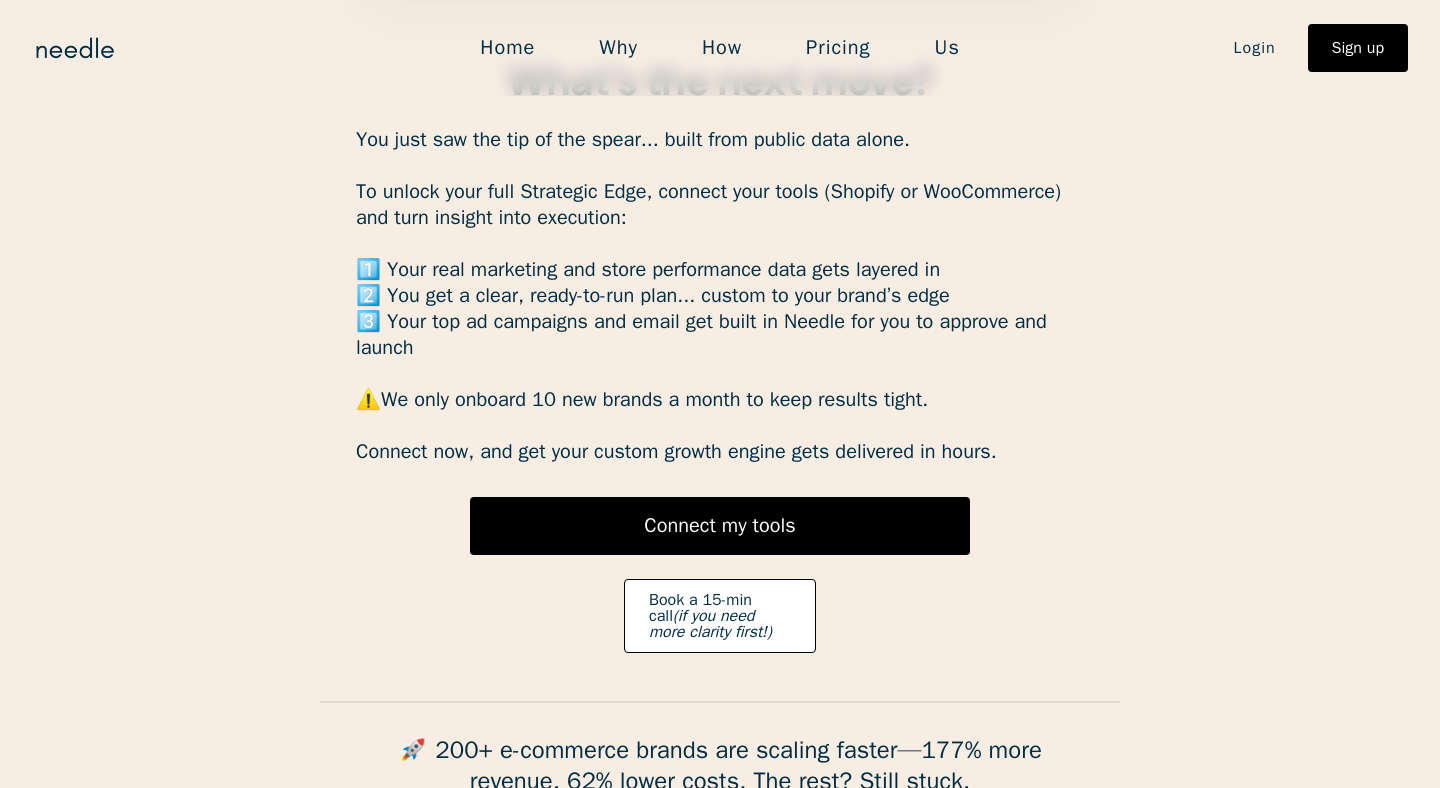 click on "You just saw the tip of the spear... built from public data alone. ‍ To unlock your full Strategic Edge, connect your tools (Shopify or WooCommerce) and turn insight into execution: ‍ 1️⃣ Your real marketing and store performance data gets layered in 2️⃣ You get a clear, ready-to-run plan... custom to your brand’s edge 3️⃣ Your top ad campaigns and email get built in Needle for you to approve and launch ‍ ⚠️  We only onboard 10 new brands a month to keep results tight. ‍ Connect now, and get your custom growth engine gets delivered in hours." at bounding box center (720, 296) 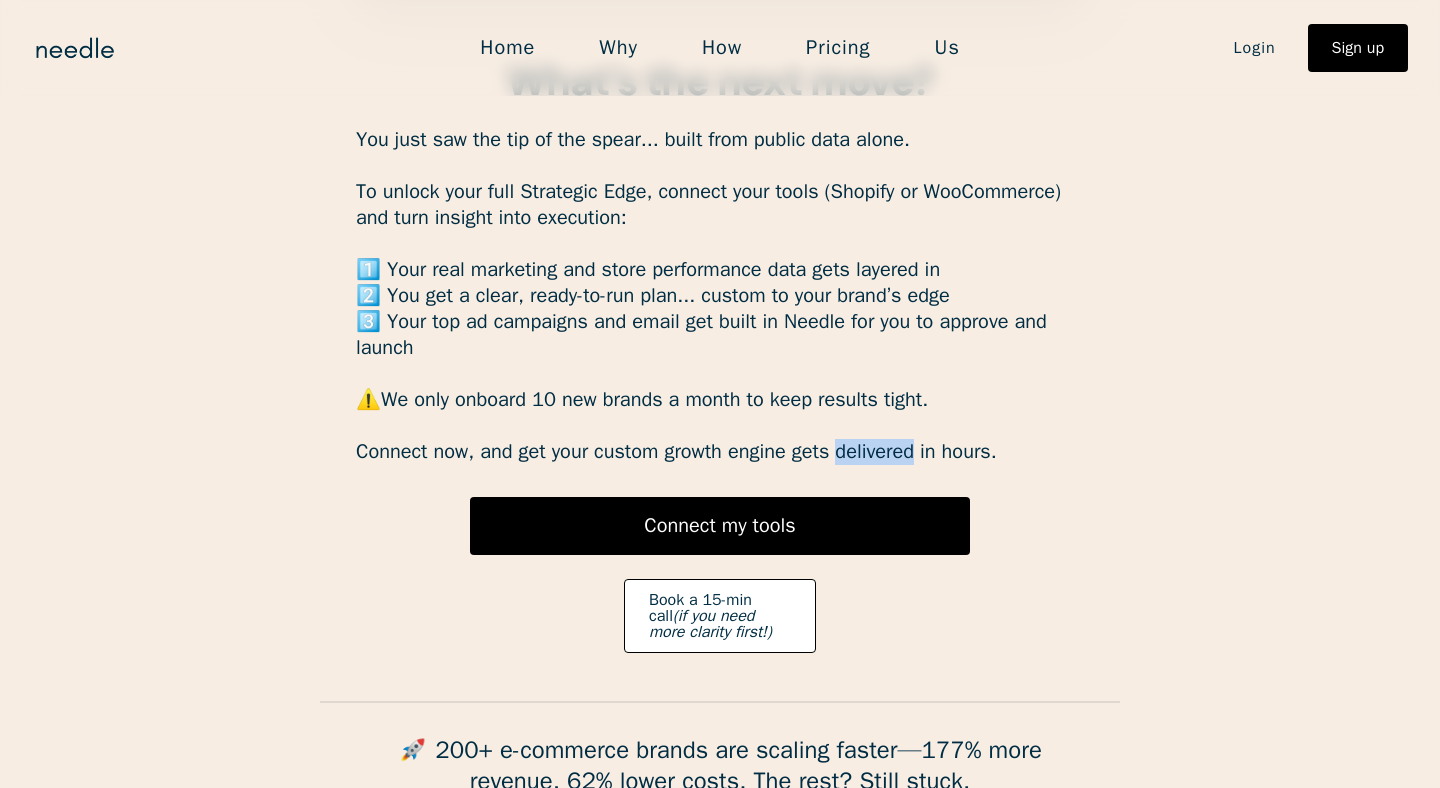 click on "You just saw the tip of the spear... built from public data alone. ‍ To unlock your full Strategic Edge, connect your tools (Shopify or WooCommerce) and turn insight into execution: ‍ 1️⃣ Your real marketing and store performance data gets layered in 2️⃣ You get a clear, ready-to-run plan... custom to your brand’s edge 3️⃣ Your top ad campaigns and email get built in Needle for you to approve and launch ‍ ⚠️  We only onboard 10 new brands a month to keep results tight. ‍ Connect now, and get your custom growth engine gets delivered in hours." at bounding box center (720, 296) 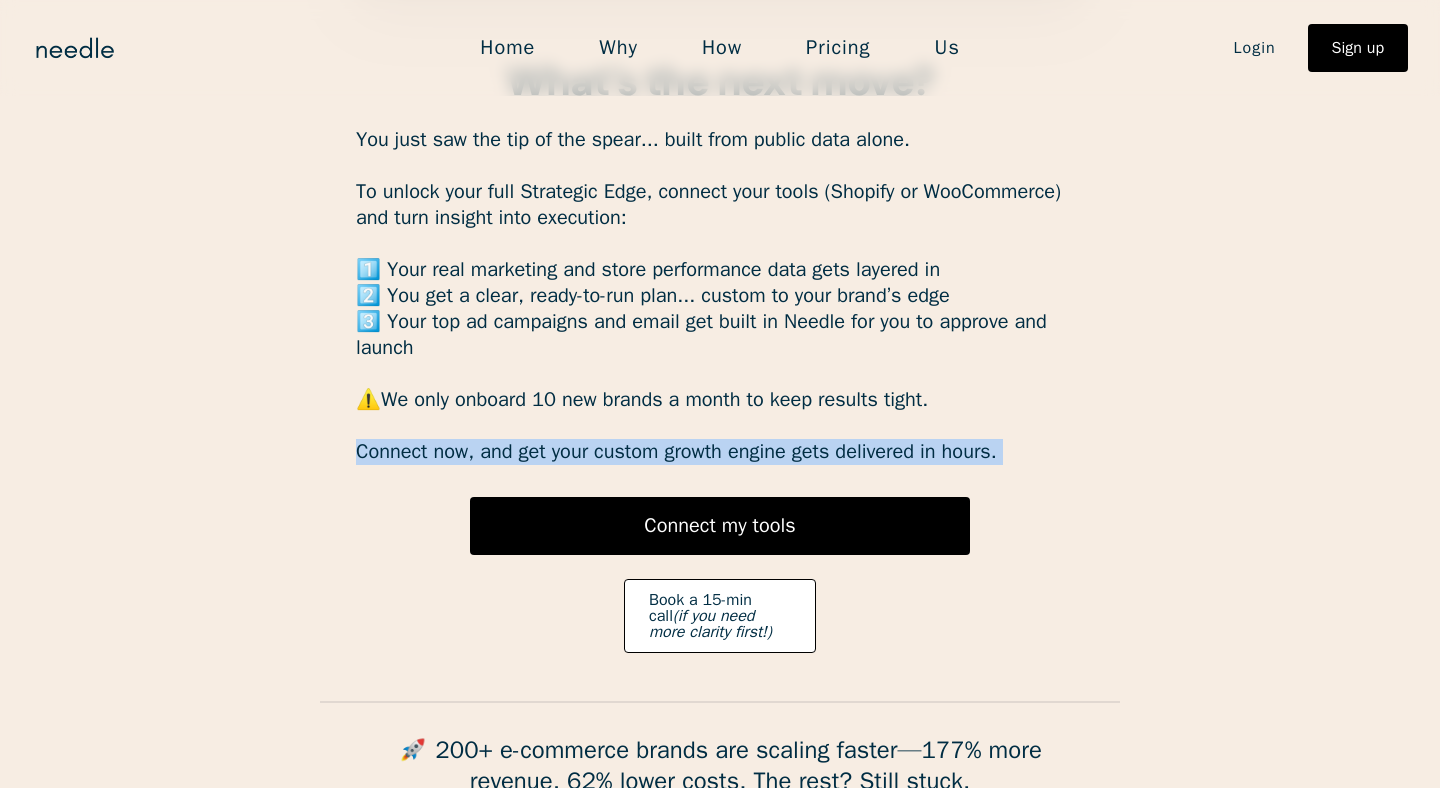 click on "You just saw the tip of the spear... built from public data alone. ‍ To unlock your full Strategic Edge, connect your tools (Shopify or WooCommerce) and turn insight into execution: ‍ 1️⃣ Your real marketing and store performance data gets layered in 2️⃣ You get a clear, ready-to-run plan... custom to your brand’s edge 3️⃣ Your top ad campaigns and email get built in Needle for you to approve and launch ‍ ⚠️  We only onboard 10 new brands a month to keep results tight. ‍ Connect now, and get your custom growth engine gets delivered in hours." at bounding box center (720, 296) 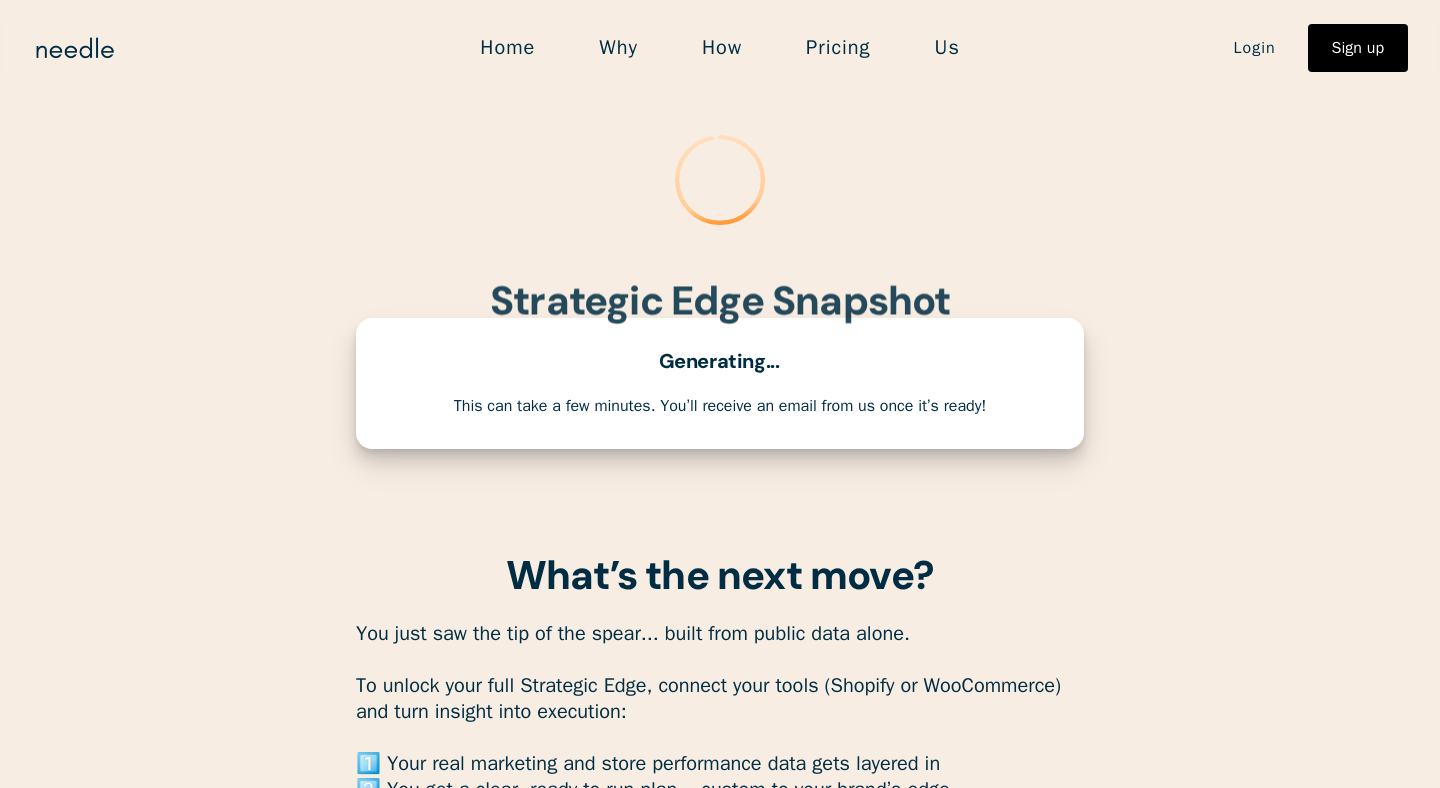 scroll, scrollTop: 0, scrollLeft: 0, axis: both 